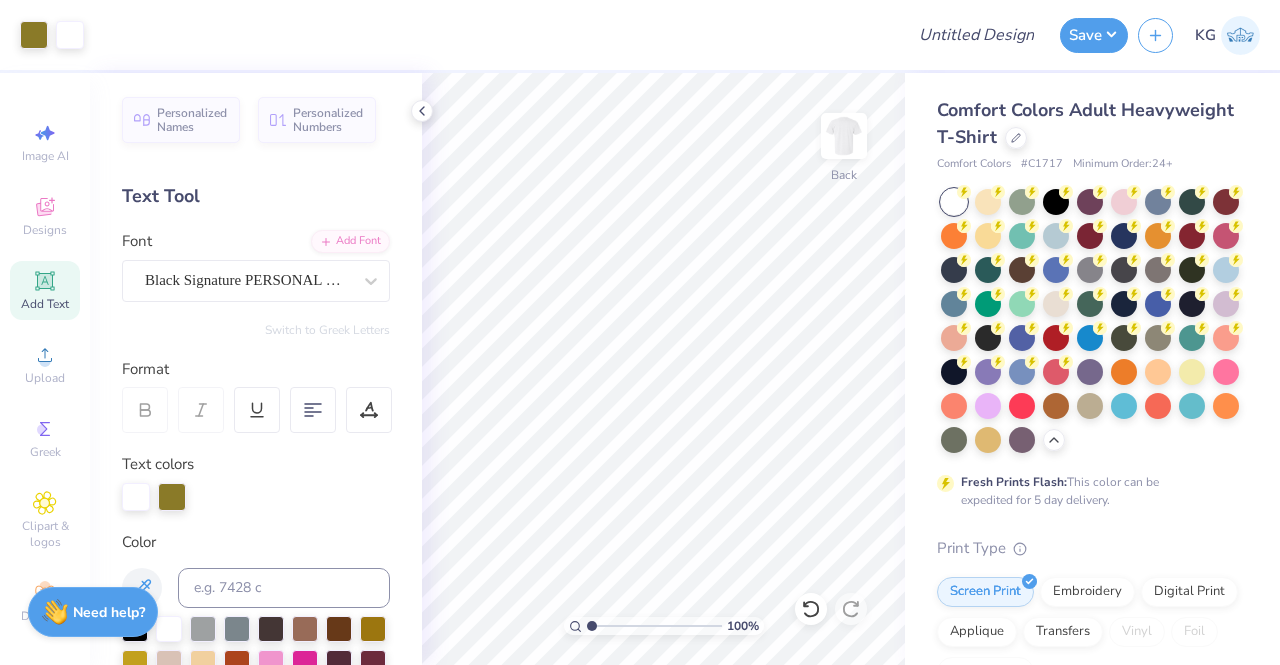 scroll, scrollTop: 0, scrollLeft: 0, axis: both 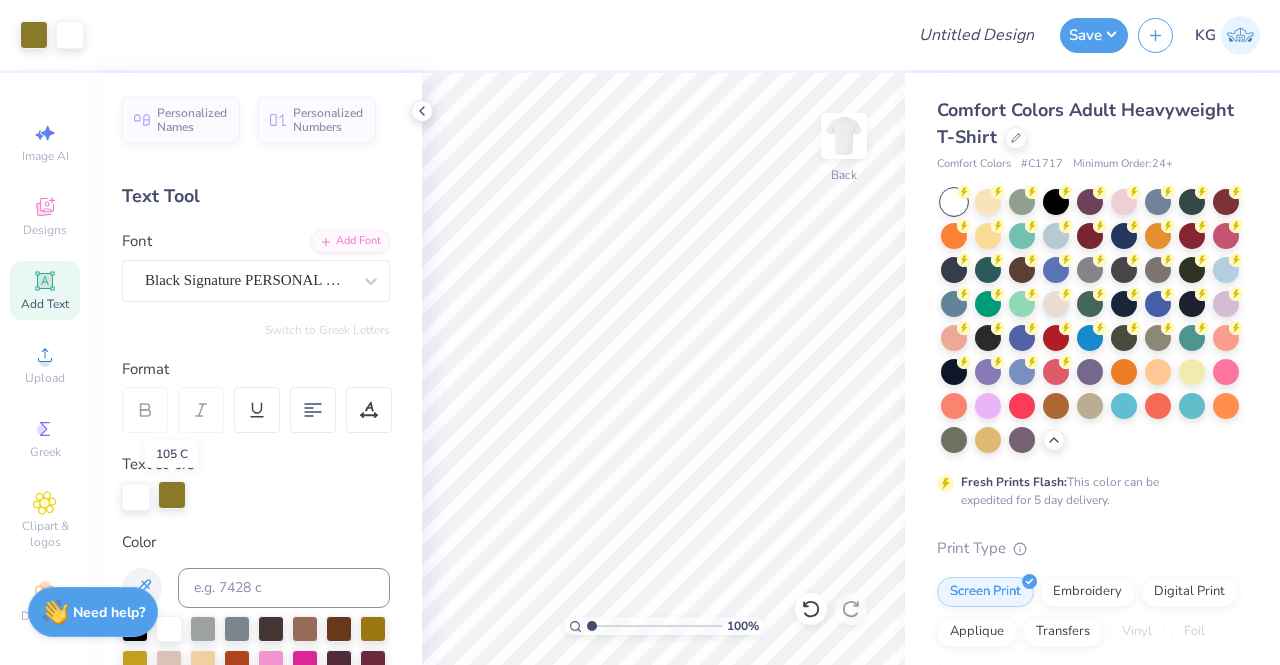 click at bounding box center [172, 495] 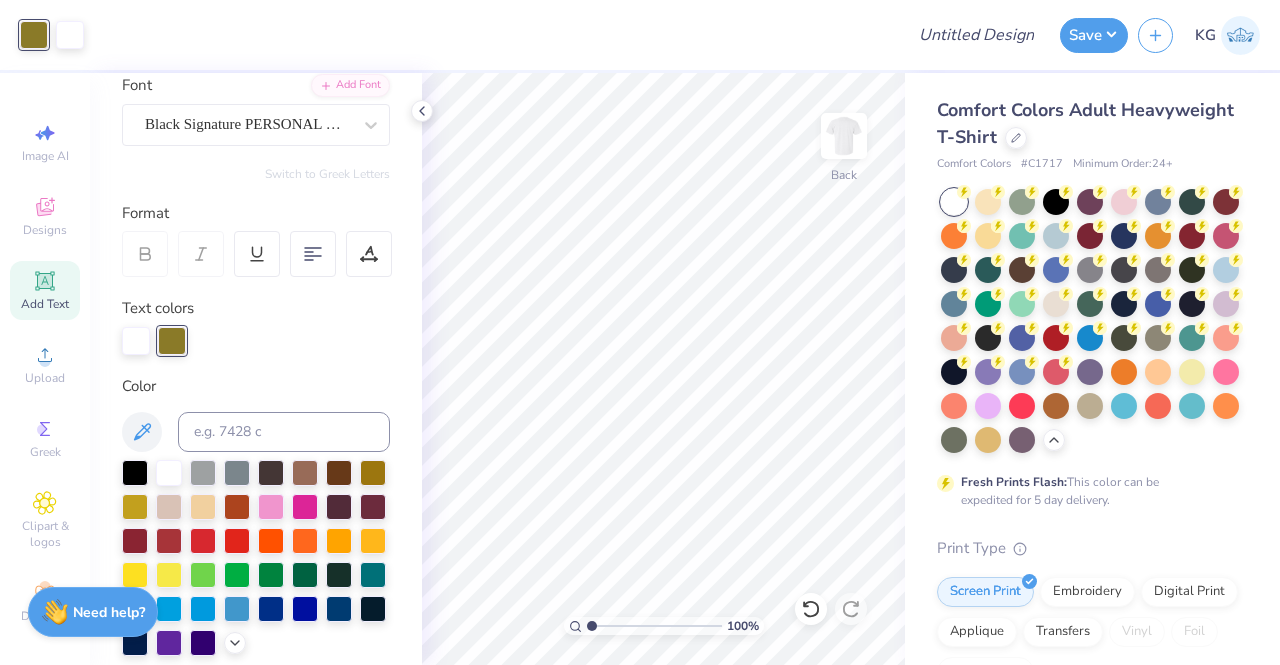 scroll, scrollTop: 156, scrollLeft: 0, axis: vertical 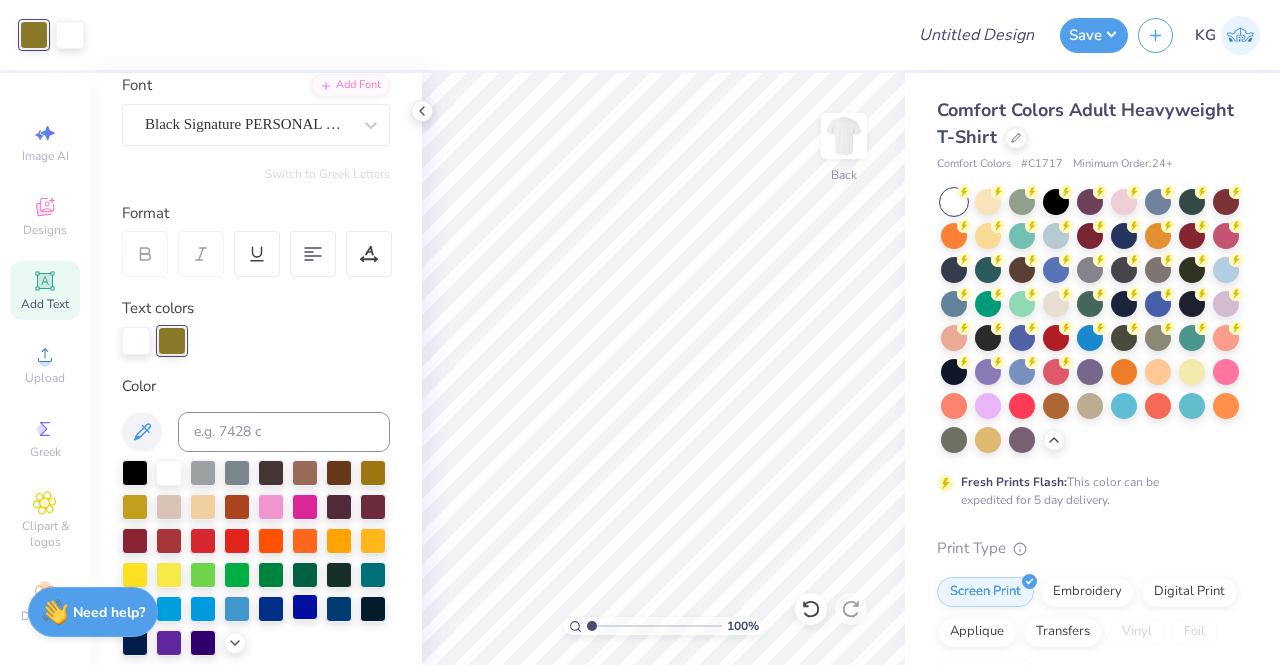 click at bounding box center [305, 607] 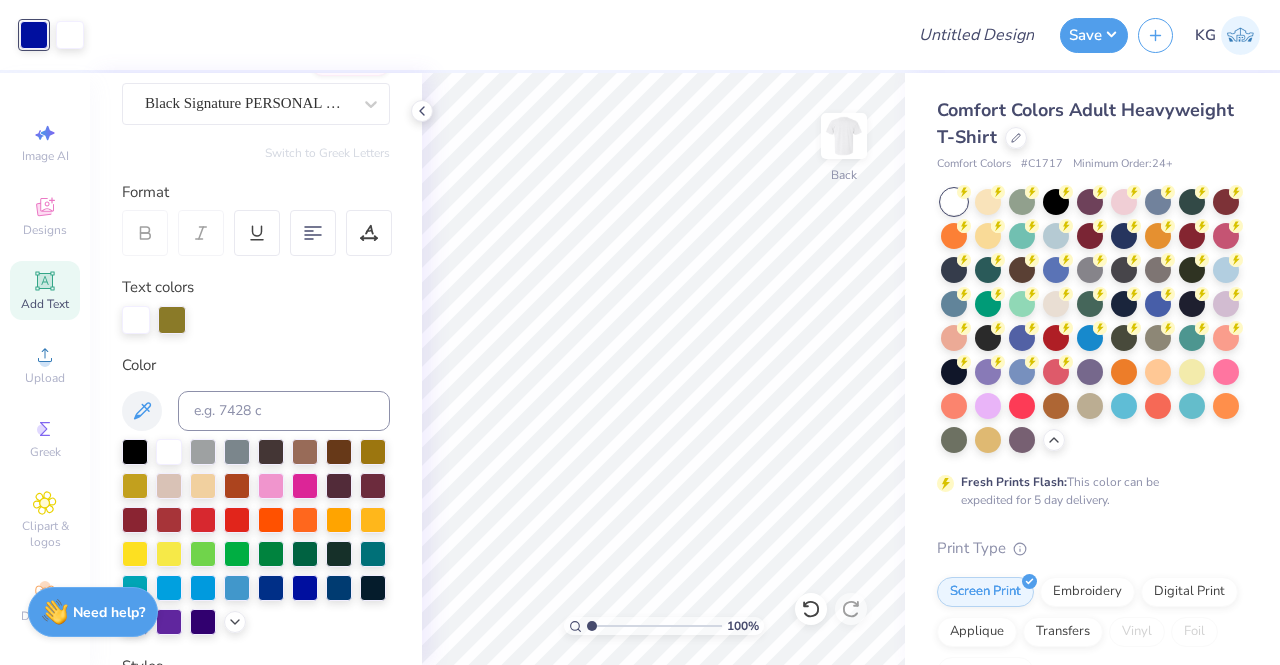 scroll, scrollTop: 178, scrollLeft: 0, axis: vertical 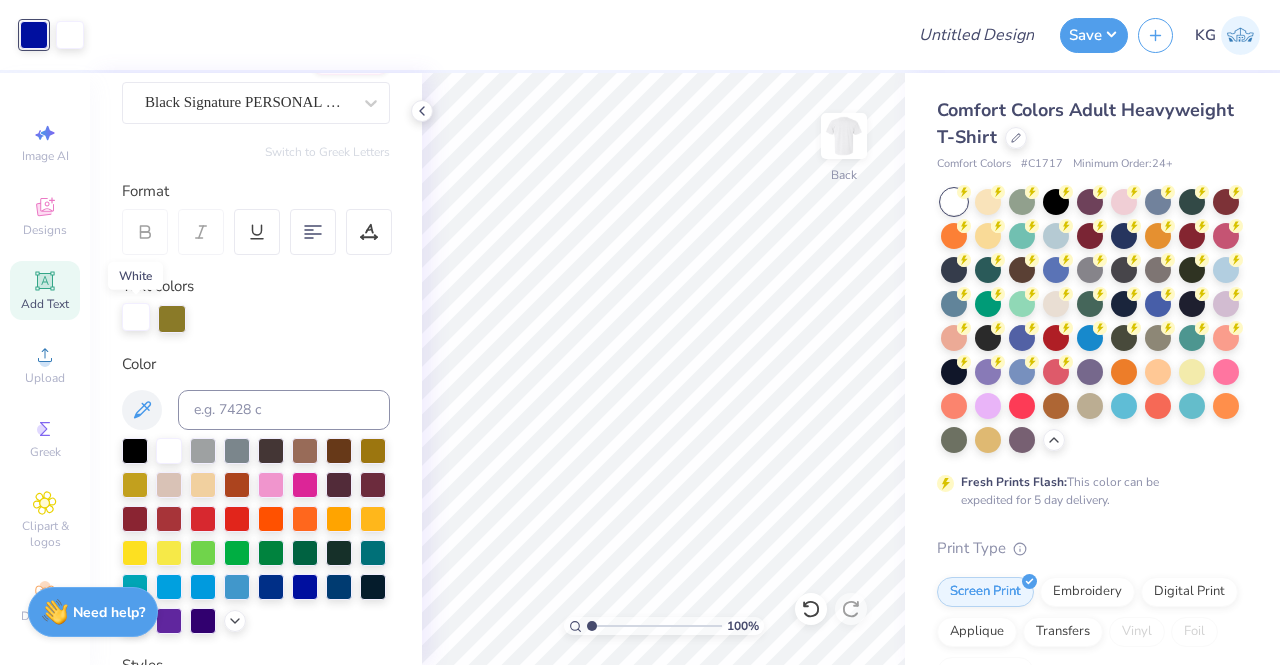 click at bounding box center [136, 317] 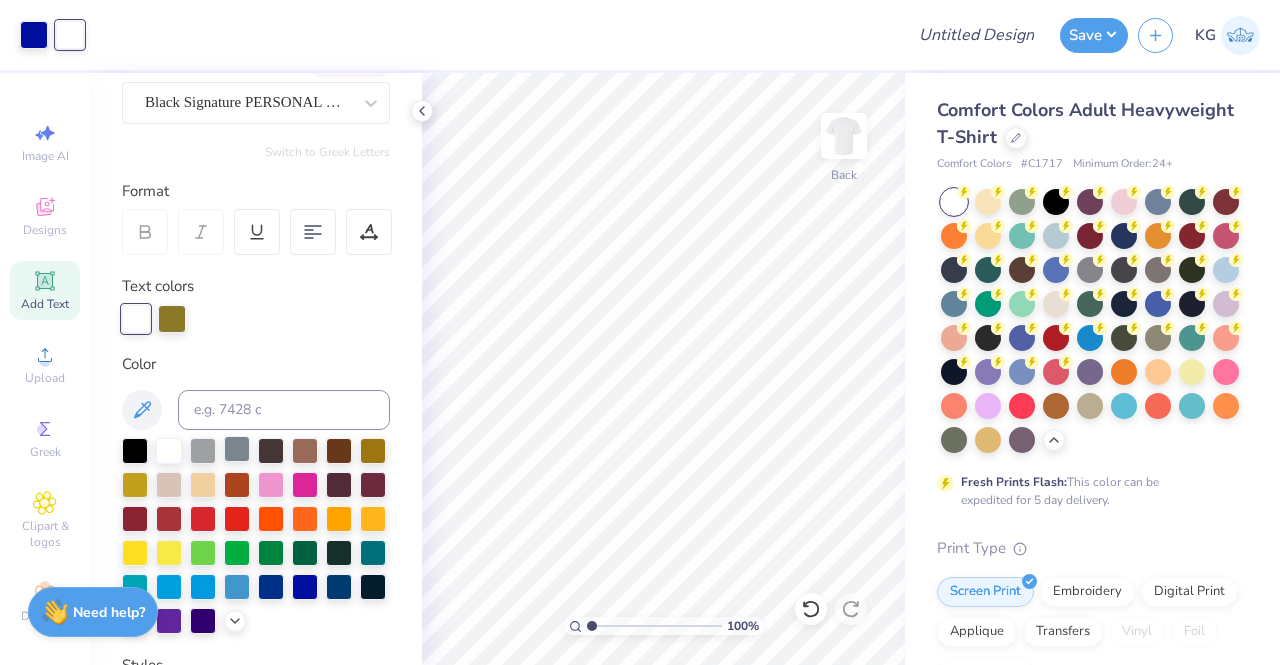 click at bounding box center [237, 449] 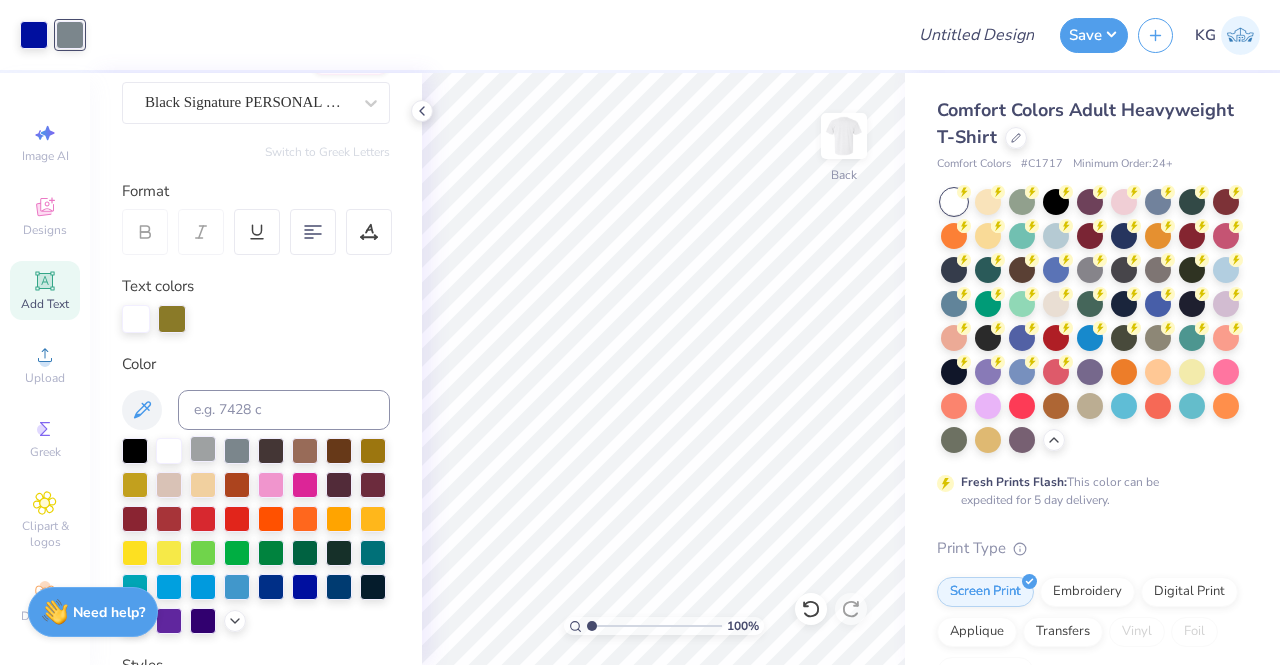click at bounding box center (203, 449) 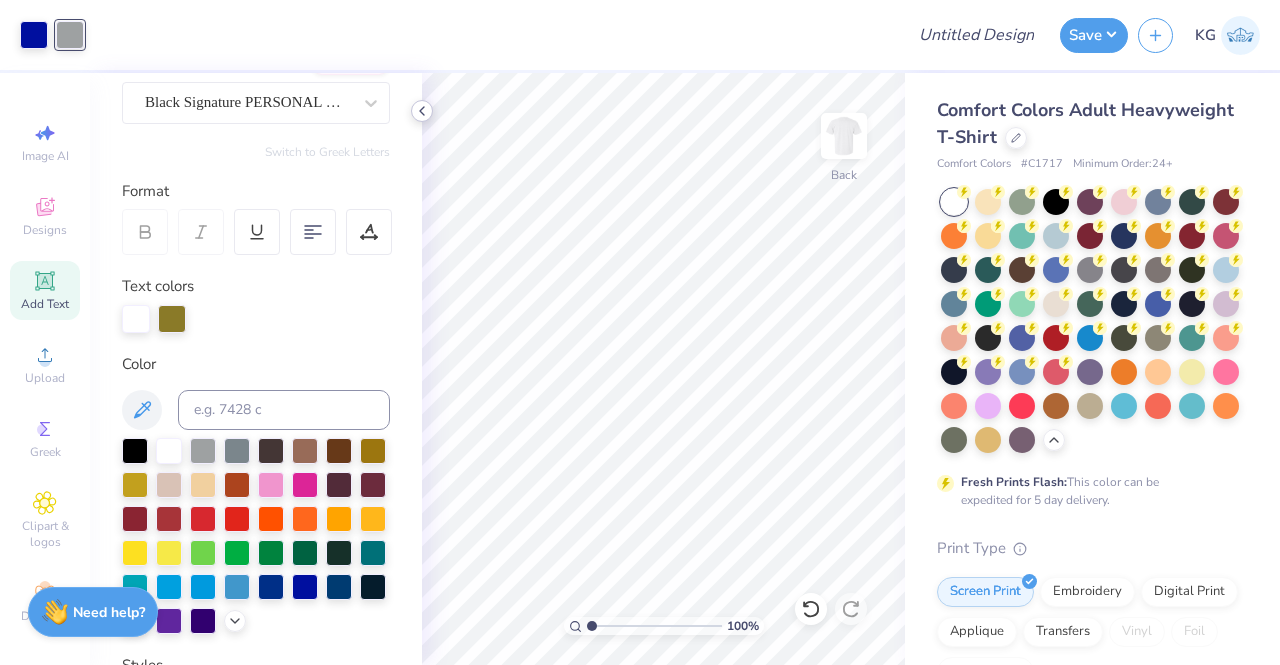 click 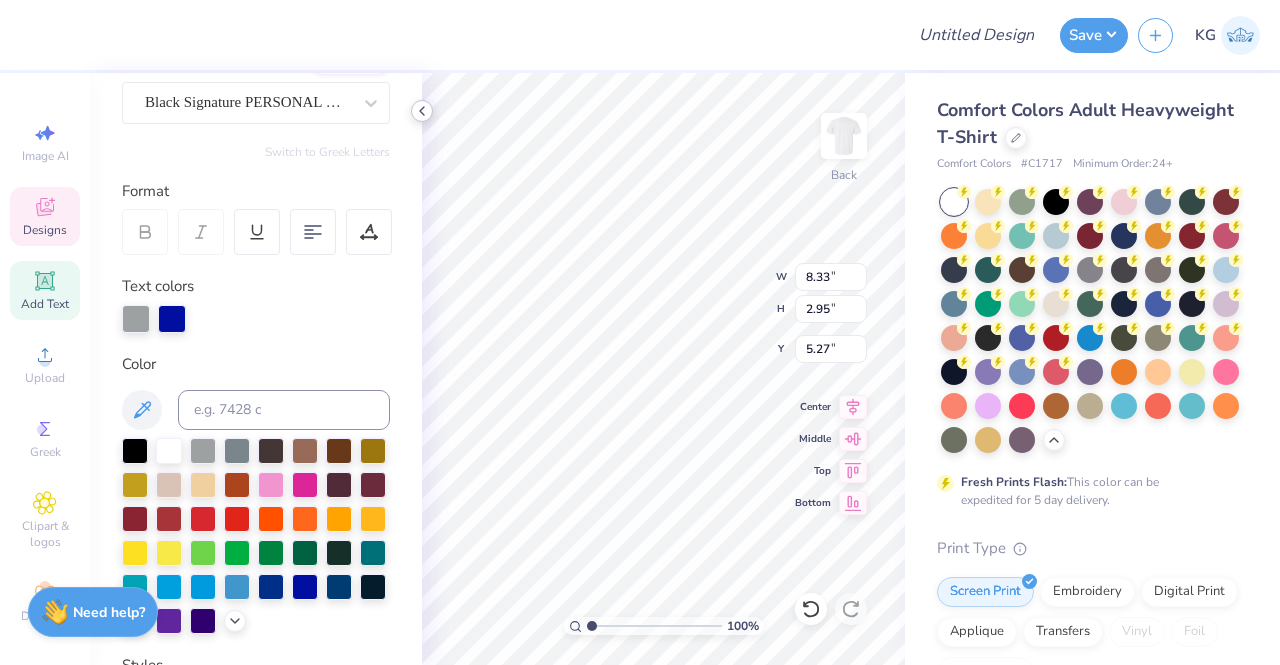 type on "5.27" 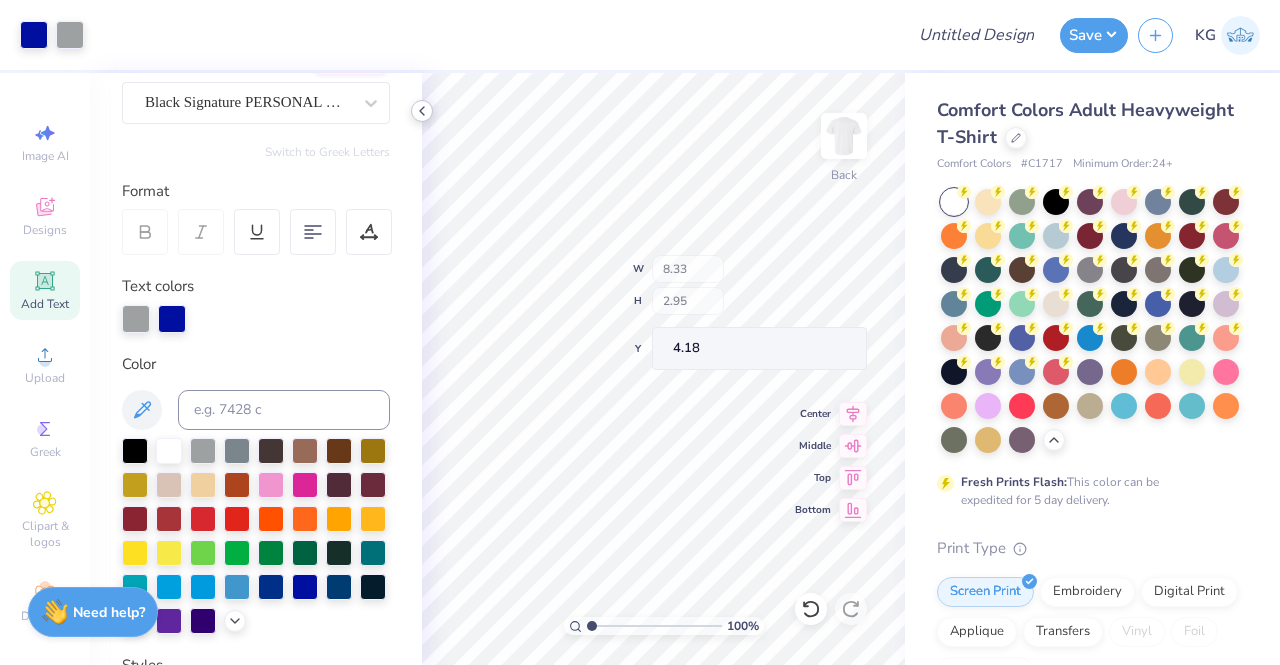 type on "4.04" 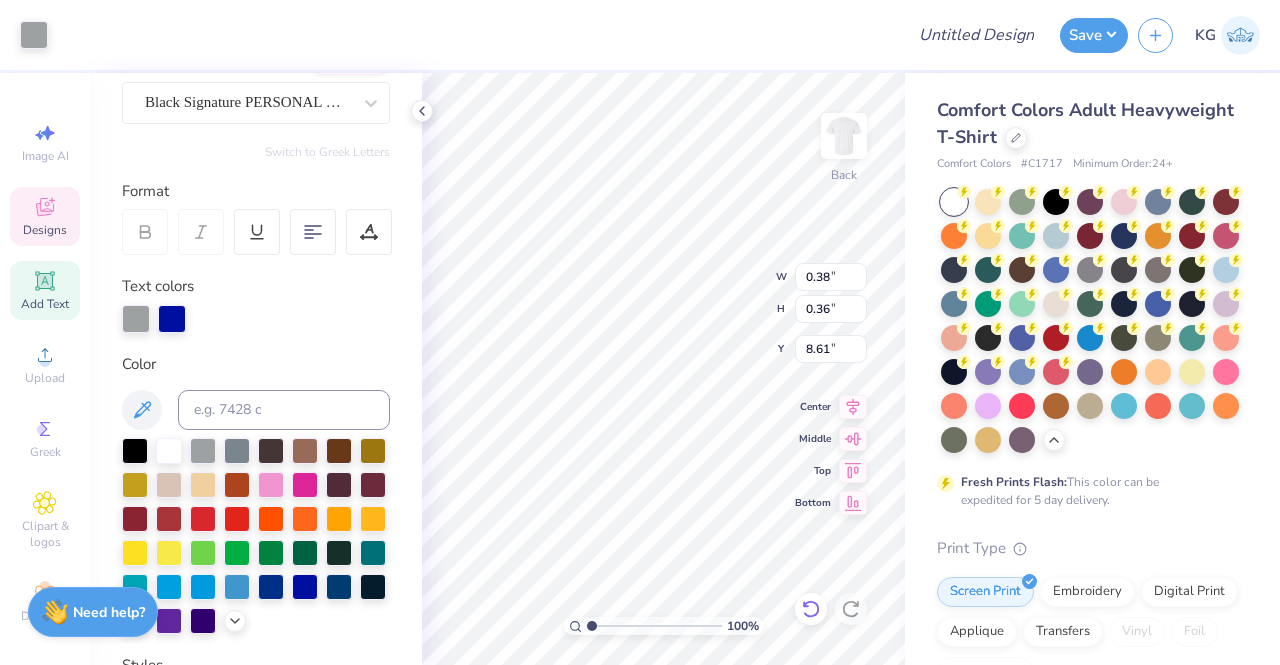 click 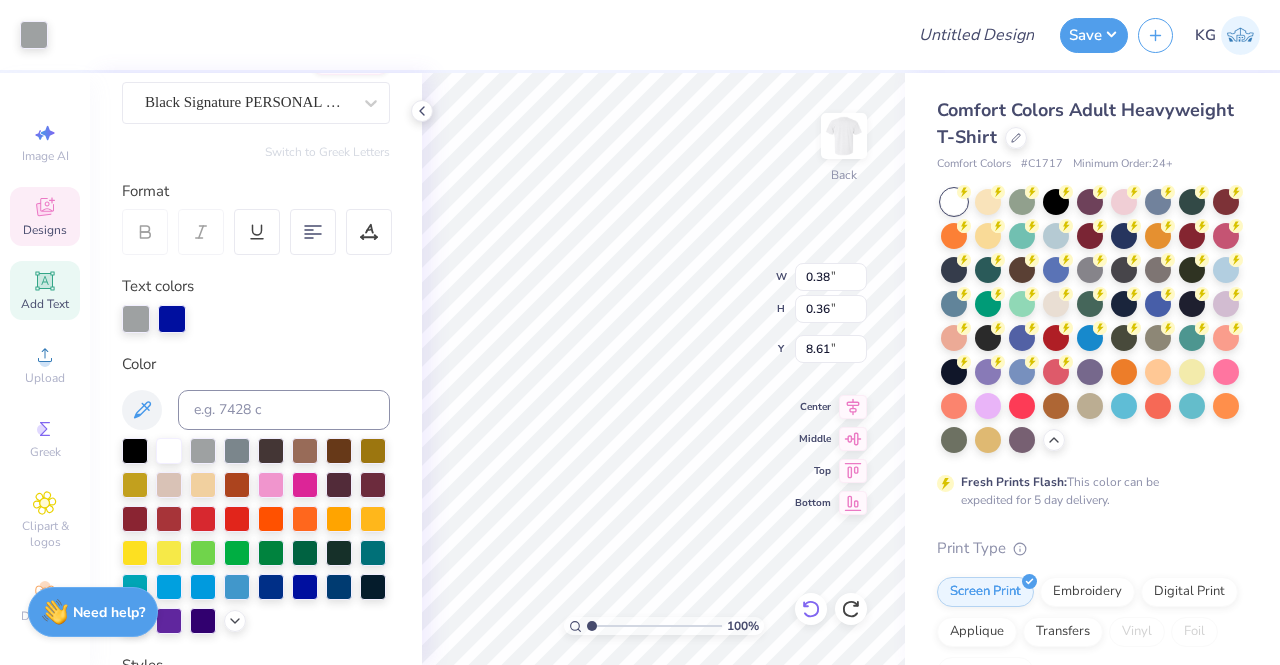 type on "7.85" 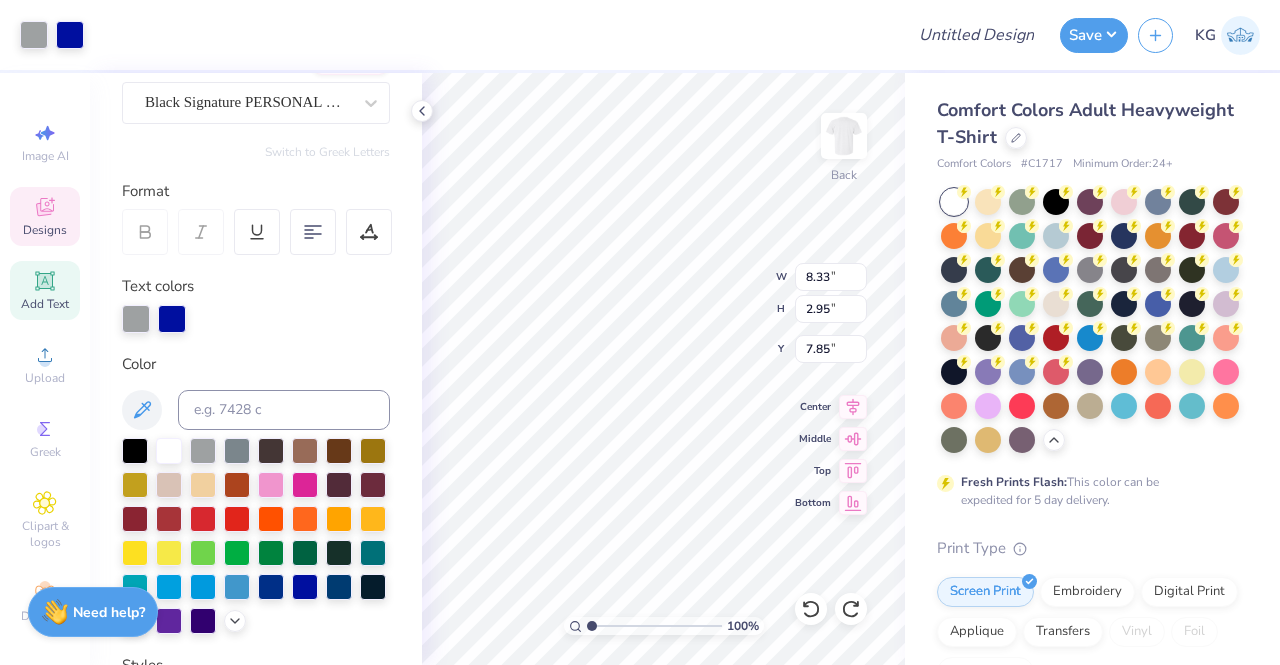 type on "8.33" 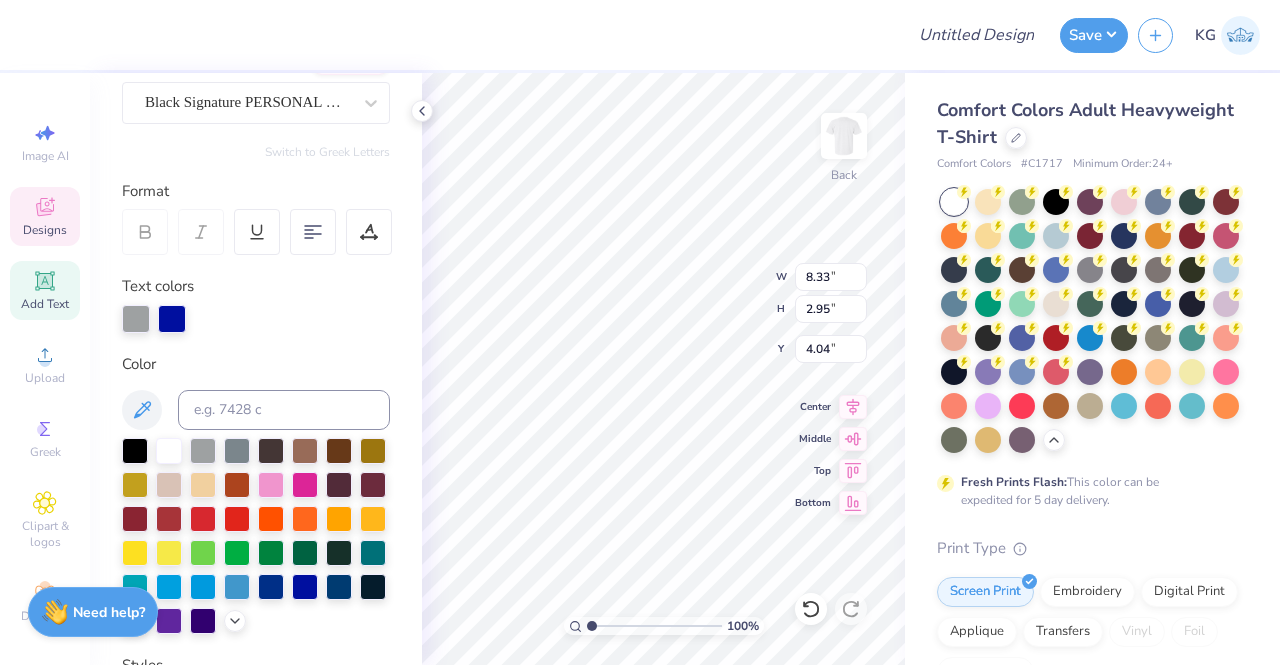 type on "5.09" 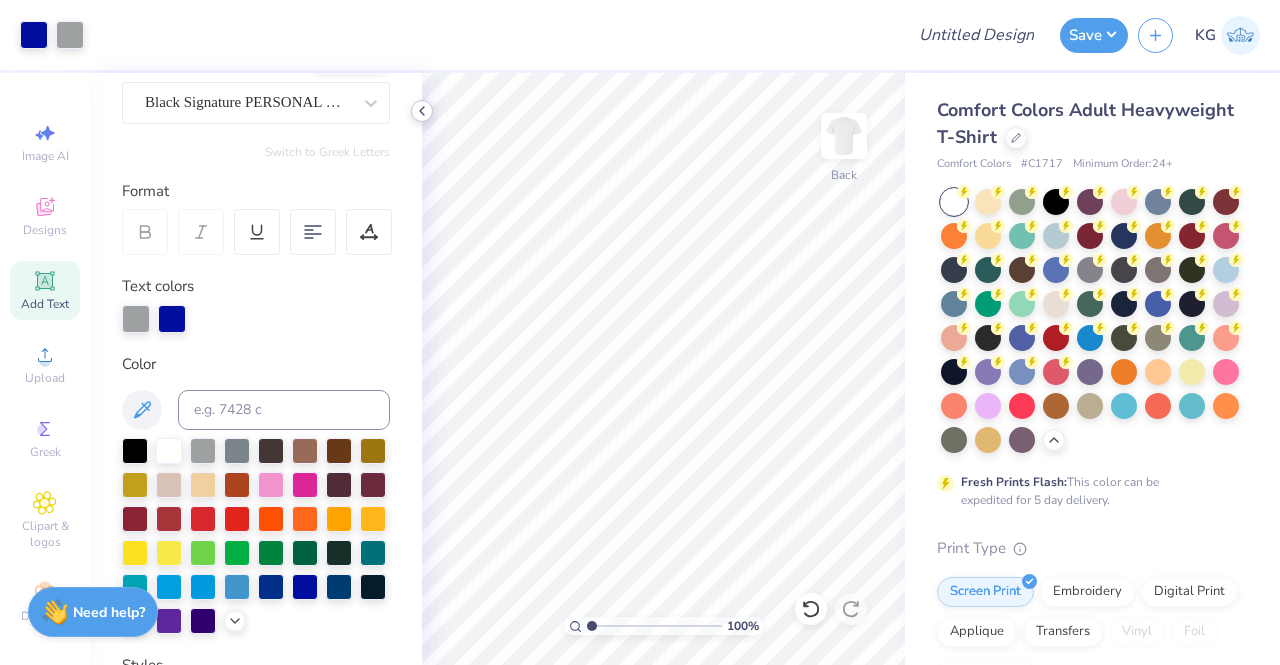 click 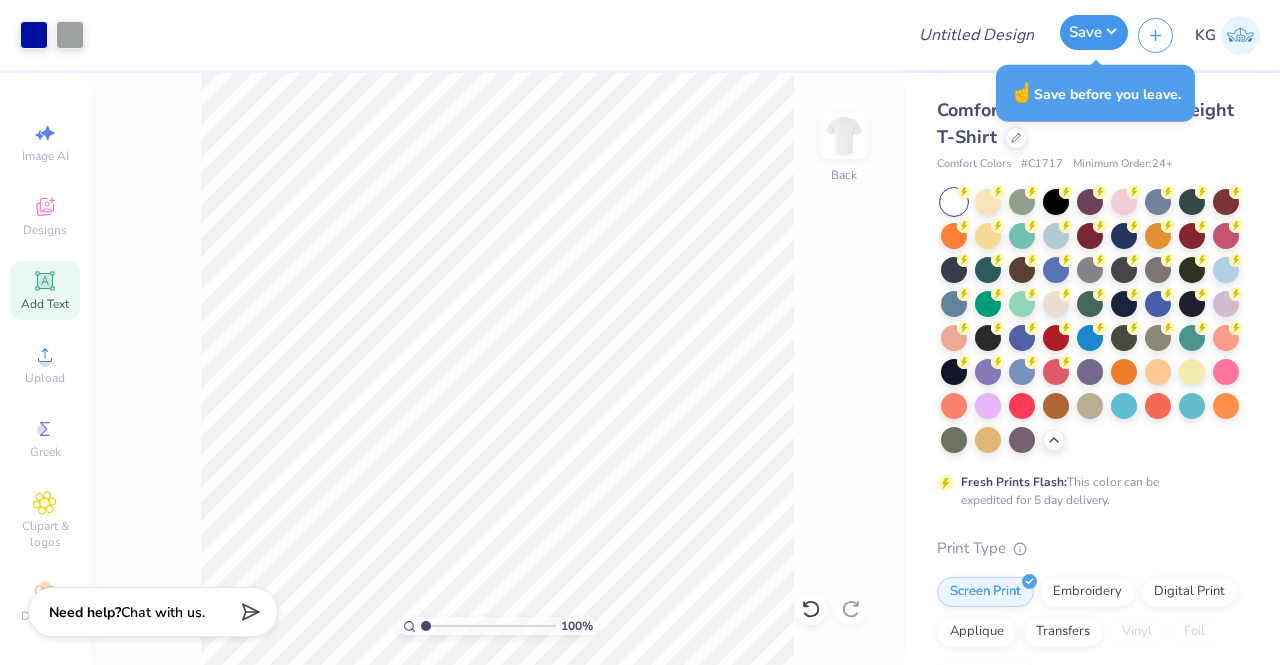 click on "Save" at bounding box center [1094, 32] 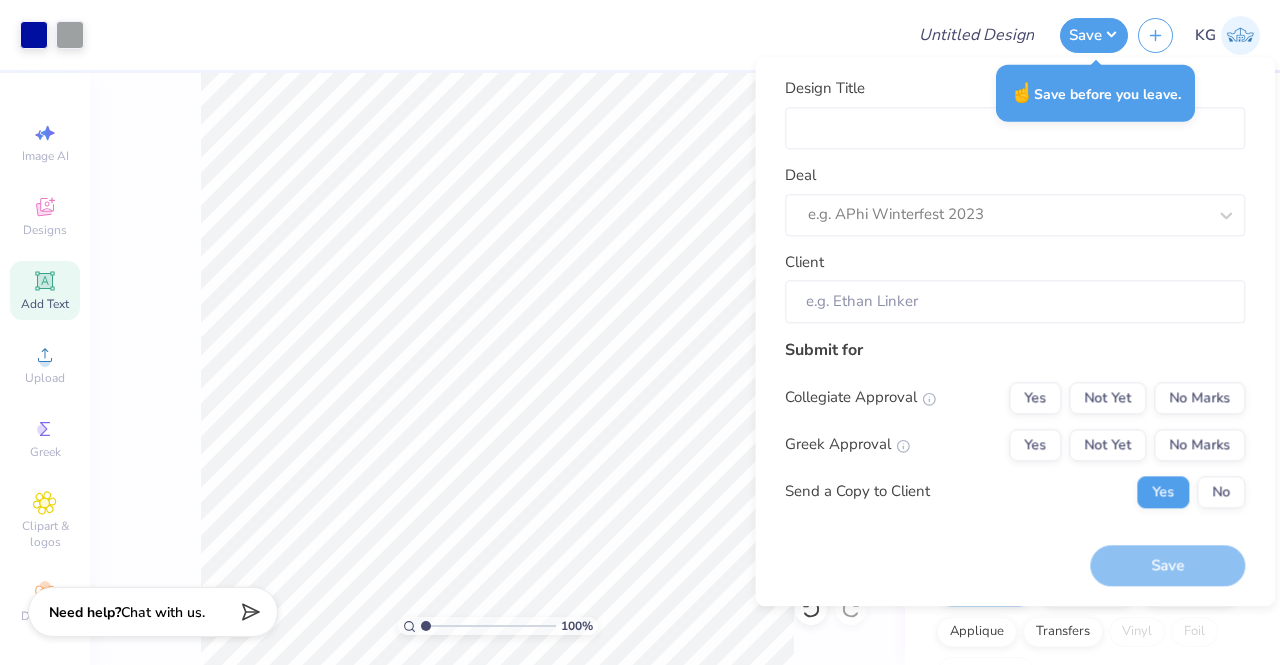 click on "Design Title Deal e.g. APhi Winterfest 2023 Client" at bounding box center [1015, 200] 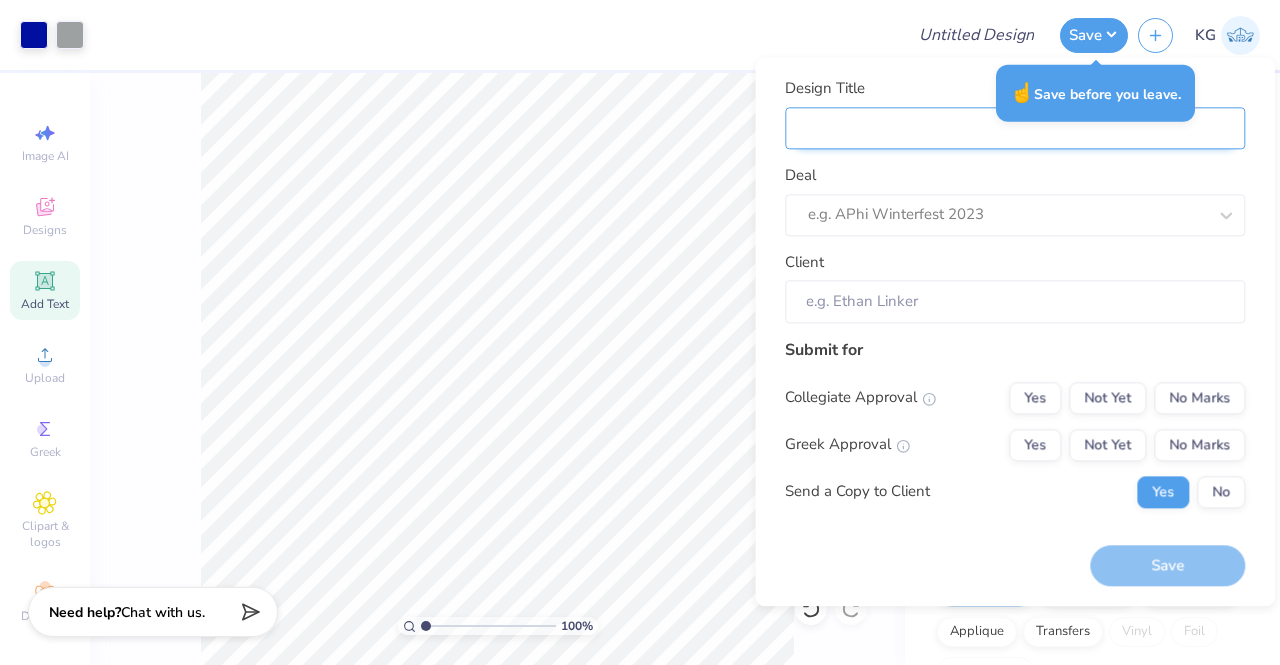 click on "Design Title" at bounding box center [1015, 128] 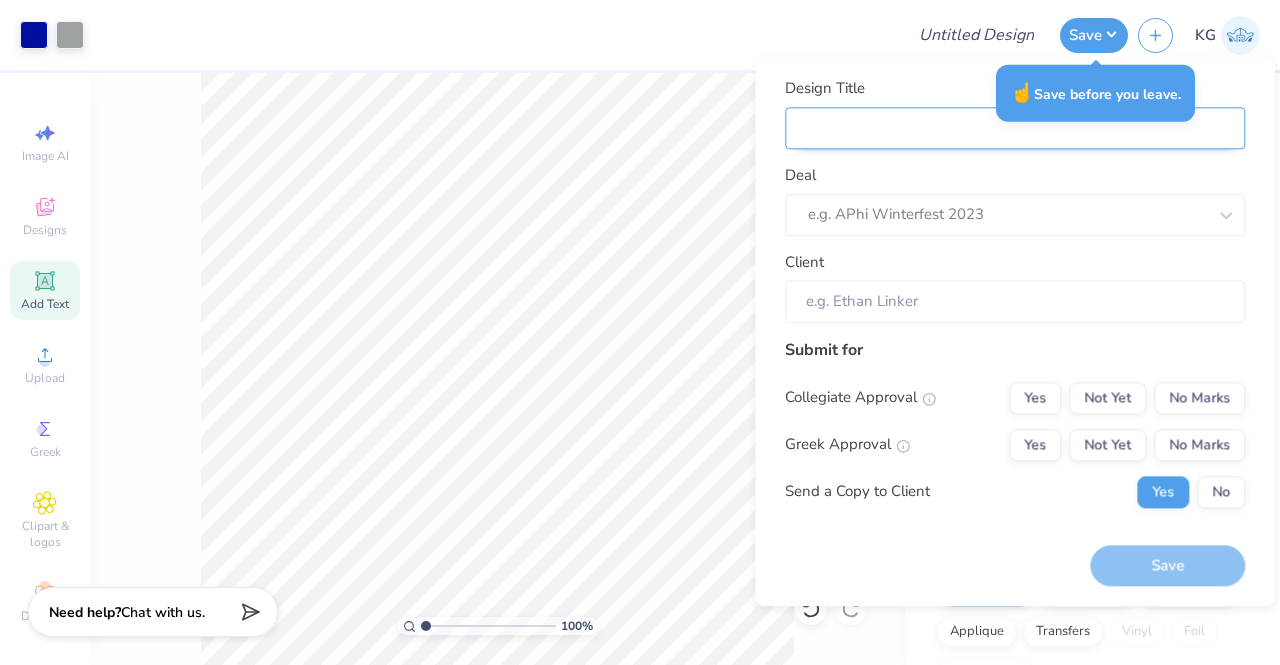 type on "E" 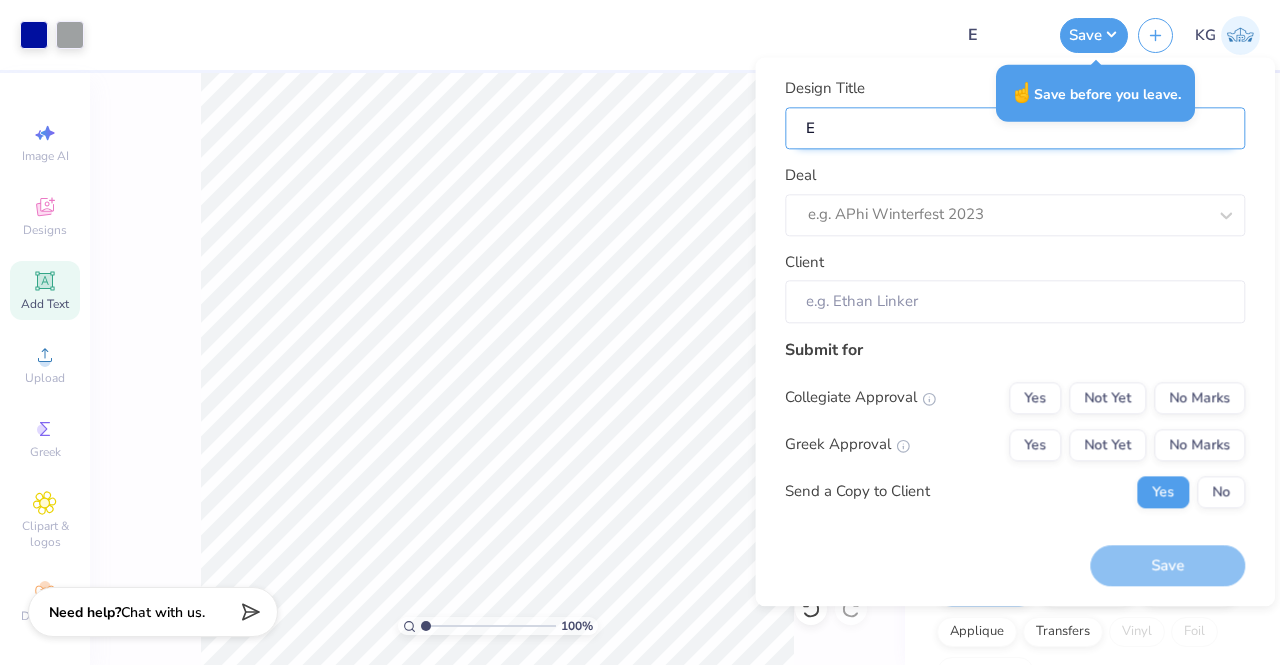 type on "EM" 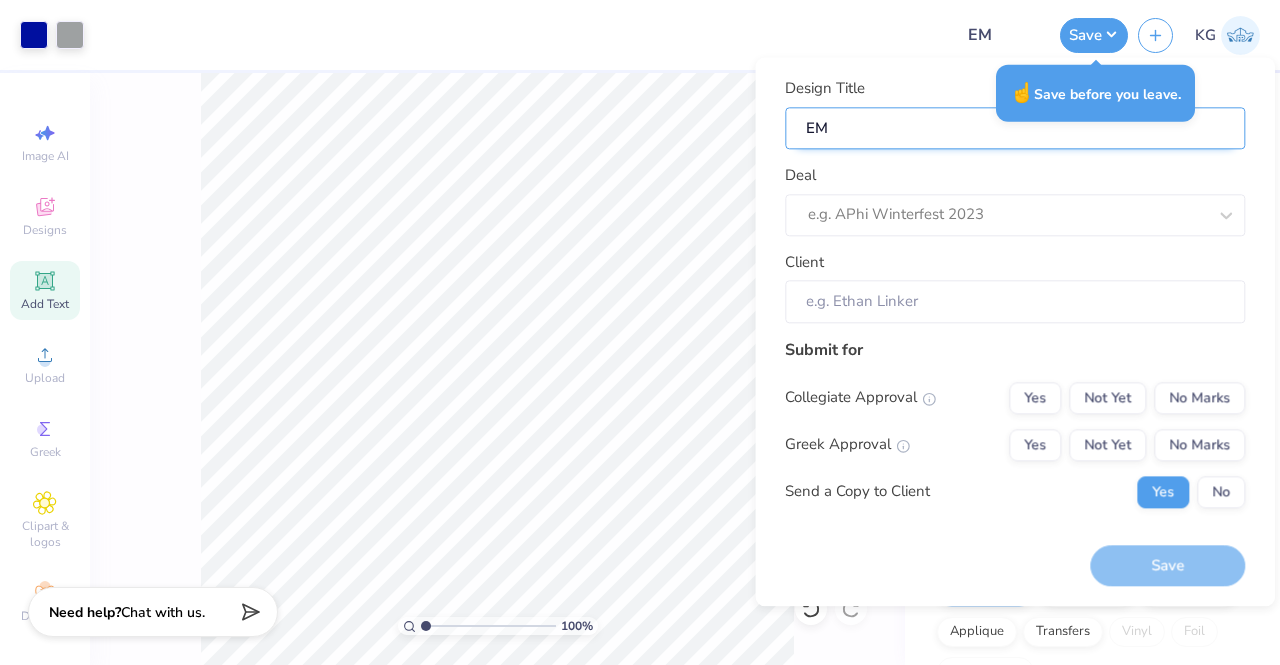 type on "EME" 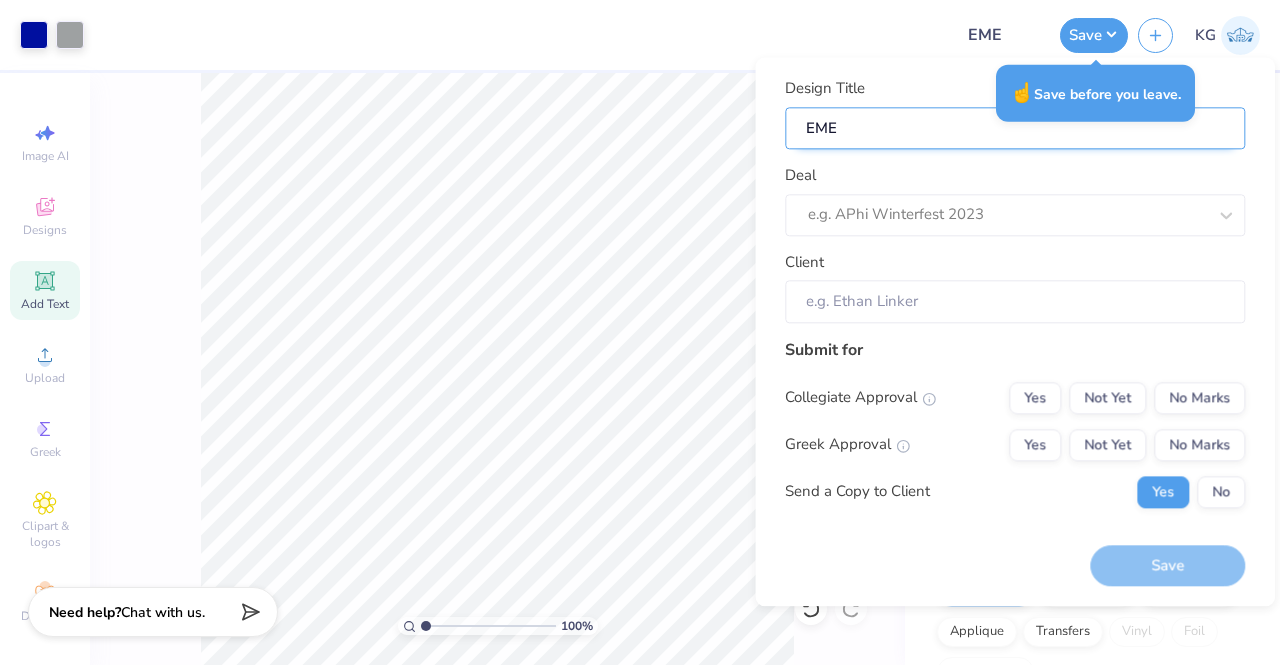type on "EMER" 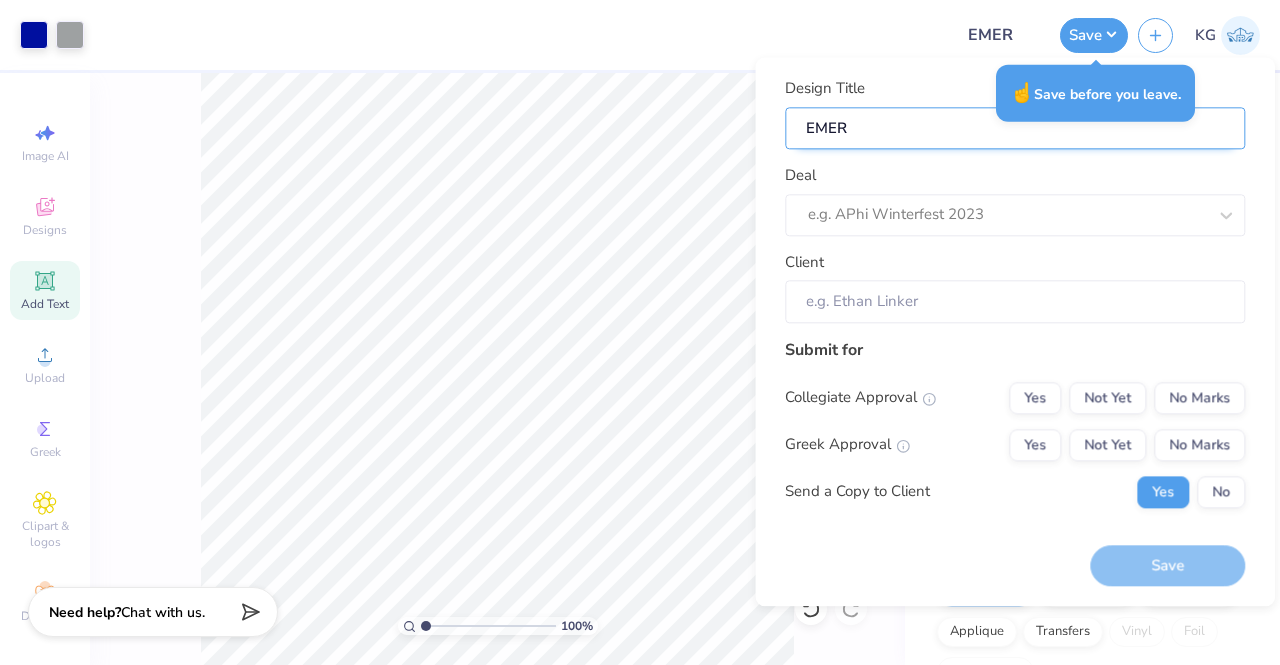 type on "EMERG" 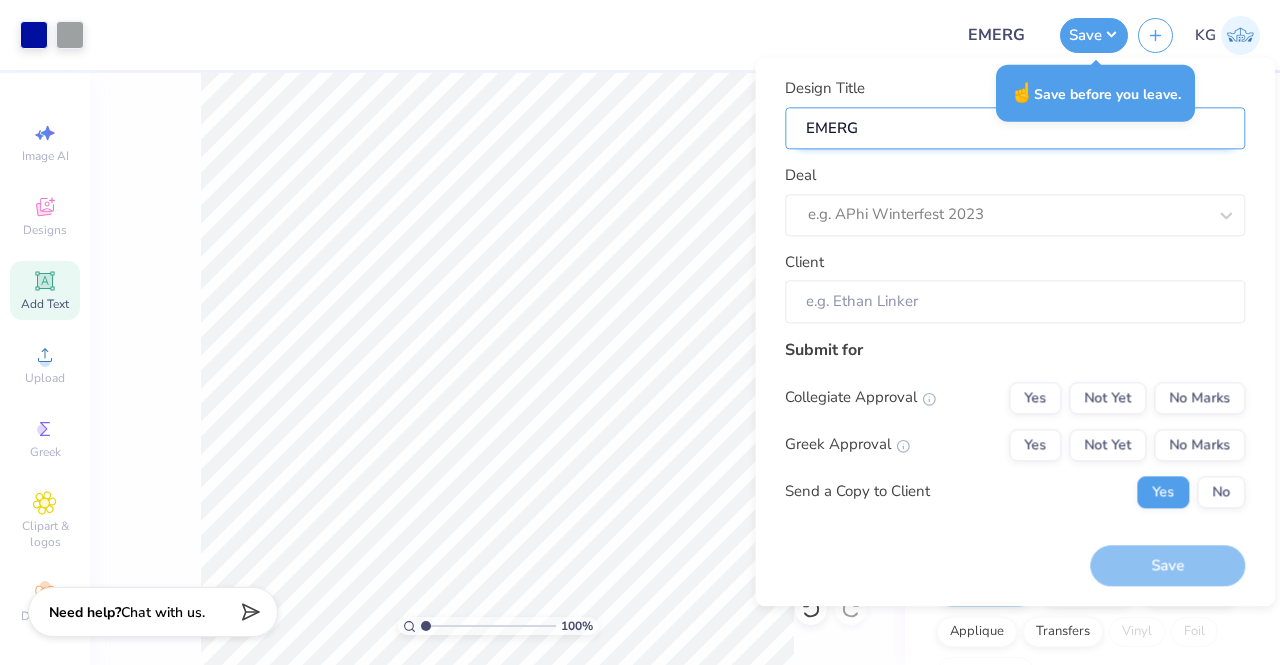 type on "EMERGE" 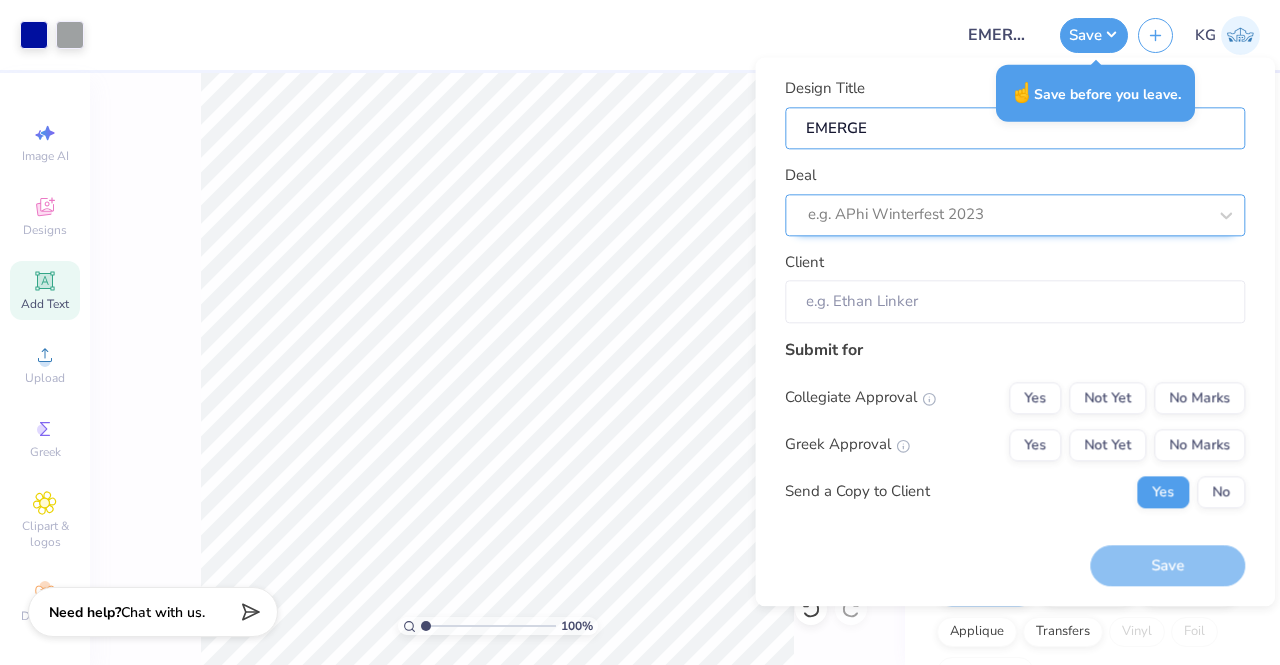 type on "EMERGE" 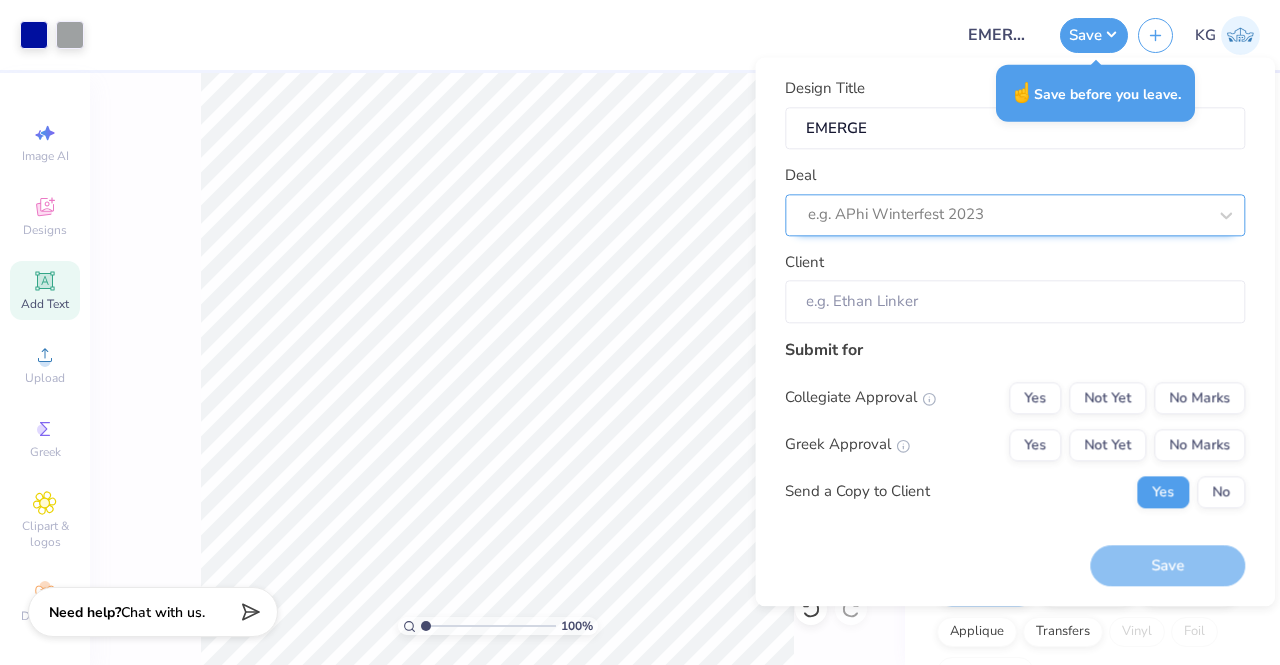 click at bounding box center [1007, 215] 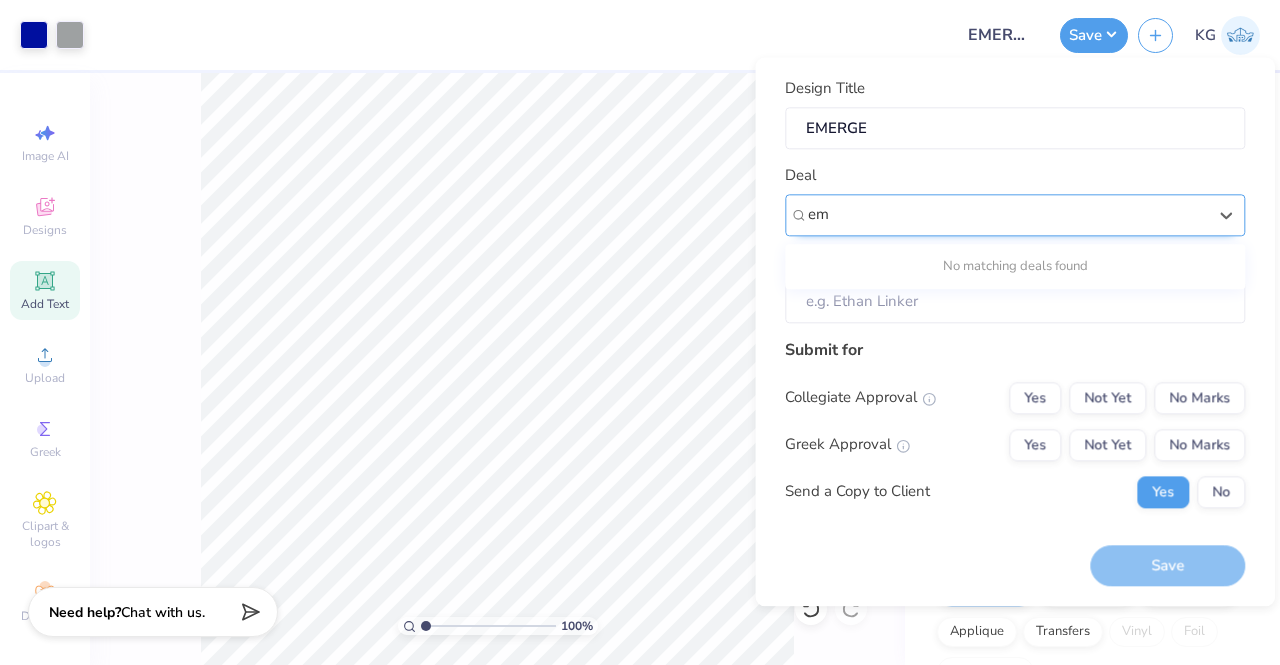 type on "e" 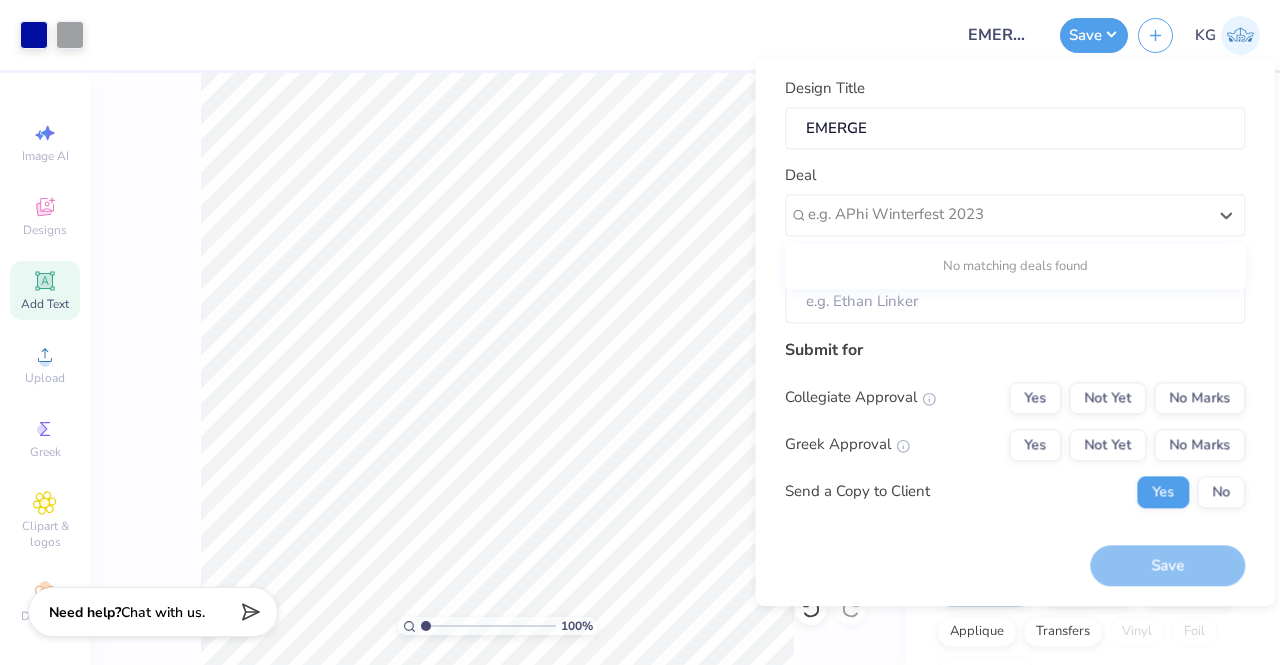 click on "Submit for" at bounding box center [1015, 350] 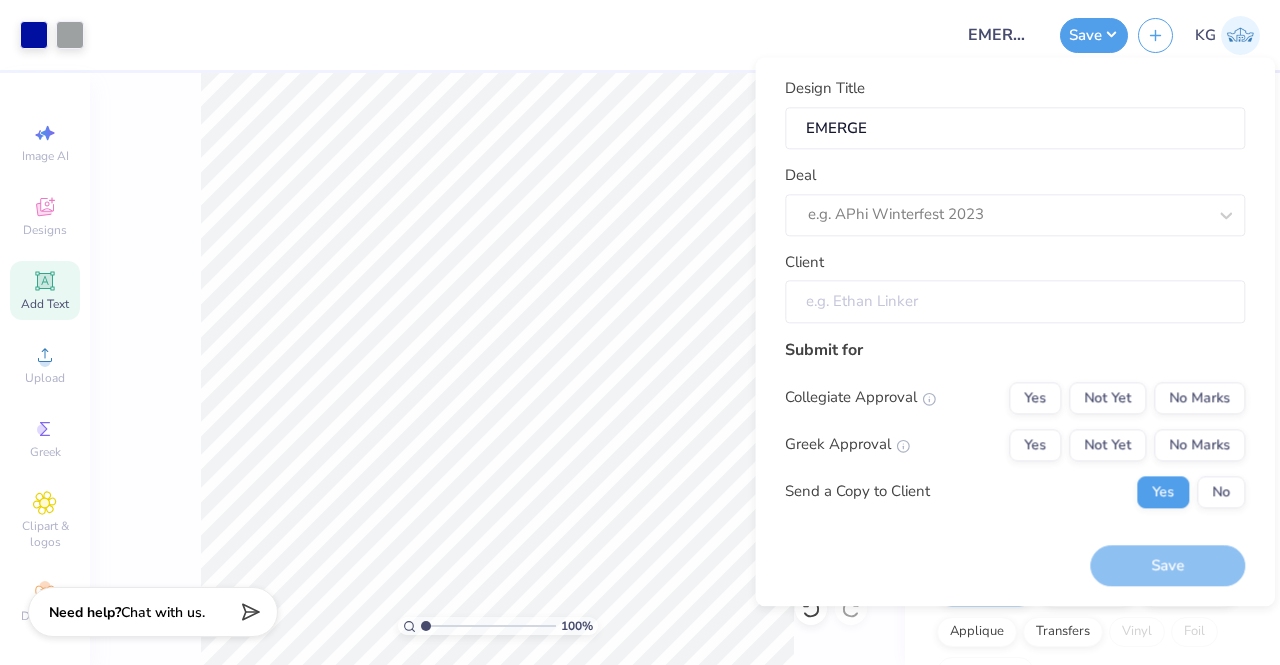 click on "Client" at bounding box center [1015, 301] 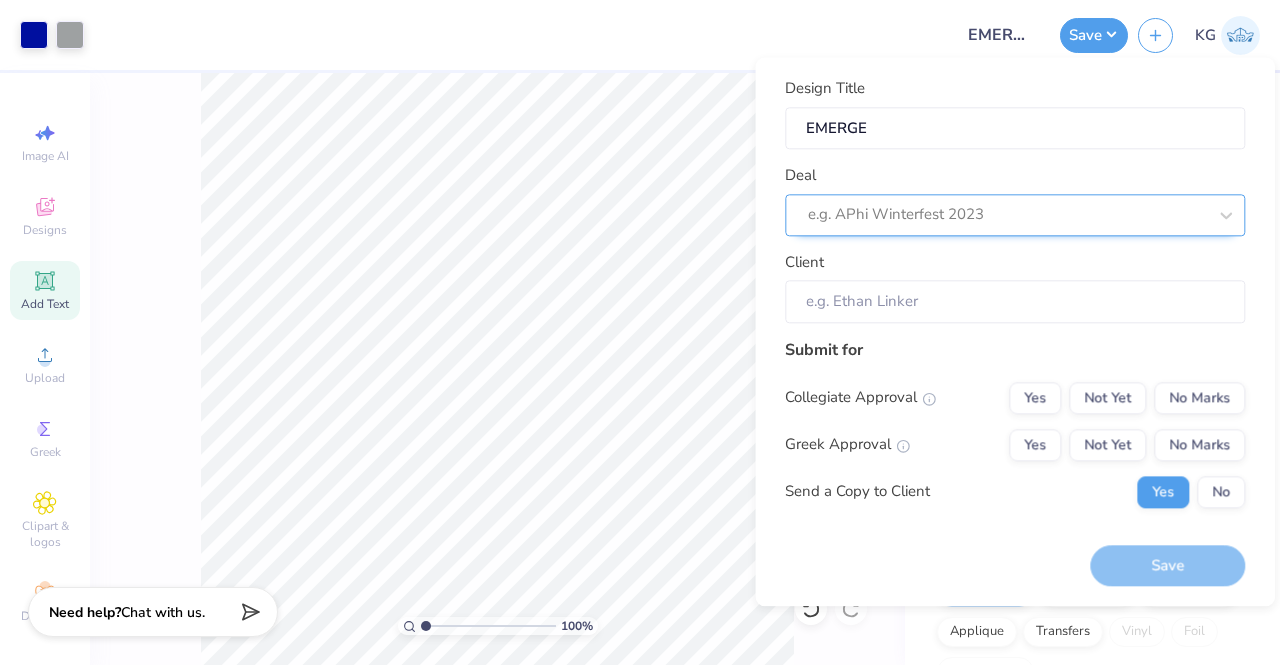 click at bounding box center (1007, 215) 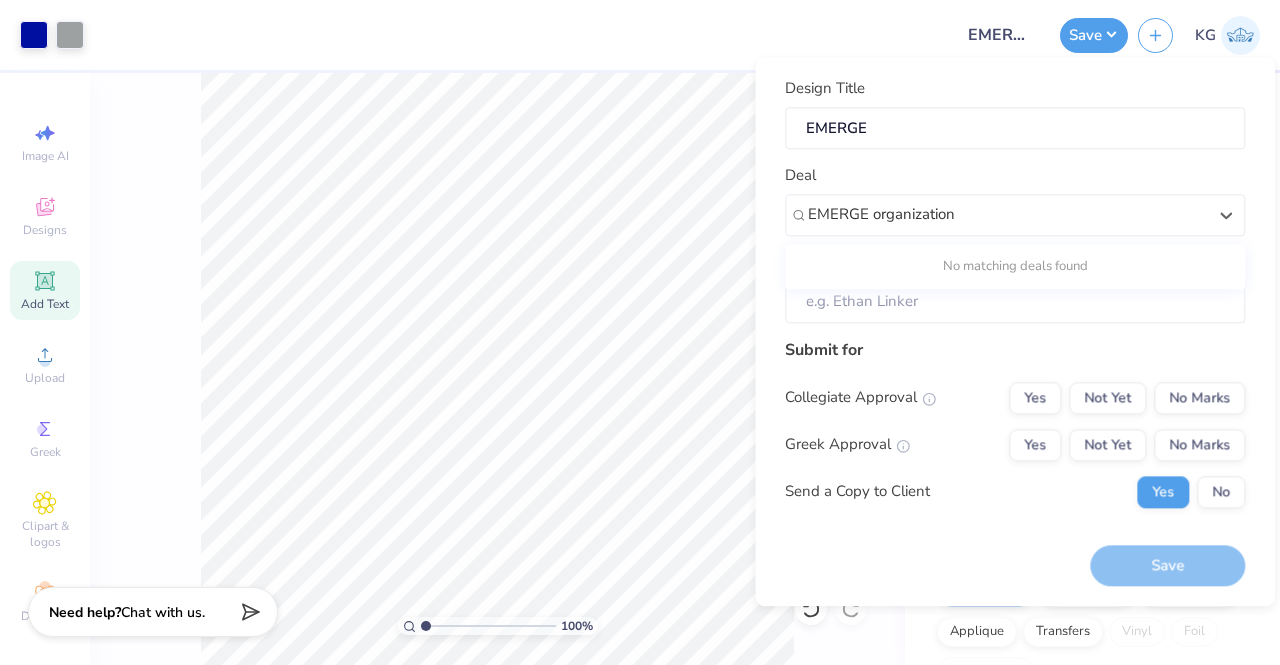 type on "EMERGE organization" 